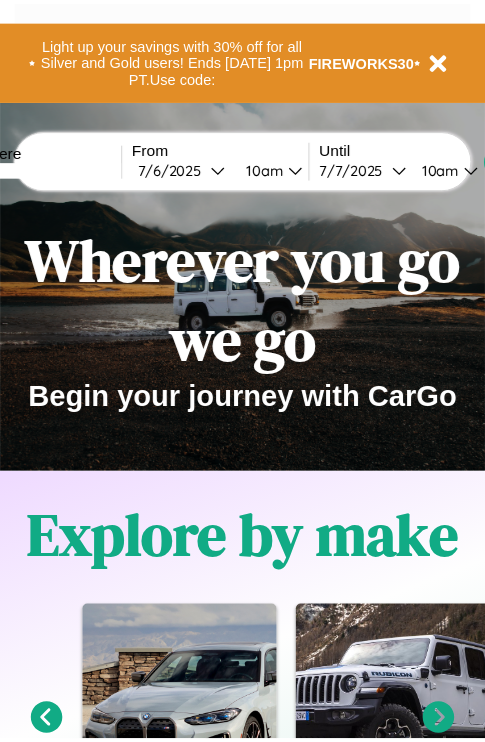 scroll, scrollTop: 0, scrollLeft: 0, axis: both 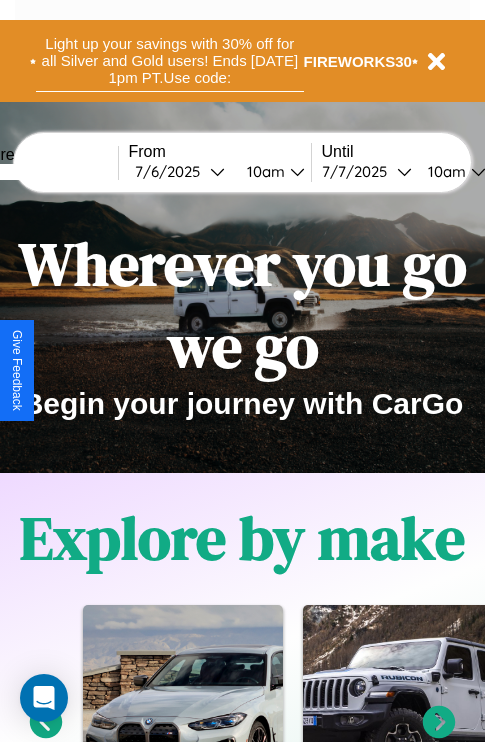 click on "Light up your savings with 30% off for all Silver and Gold users! Ends 8/1 at 1pm PT.  Use code:" at bounding box center (170, 61) 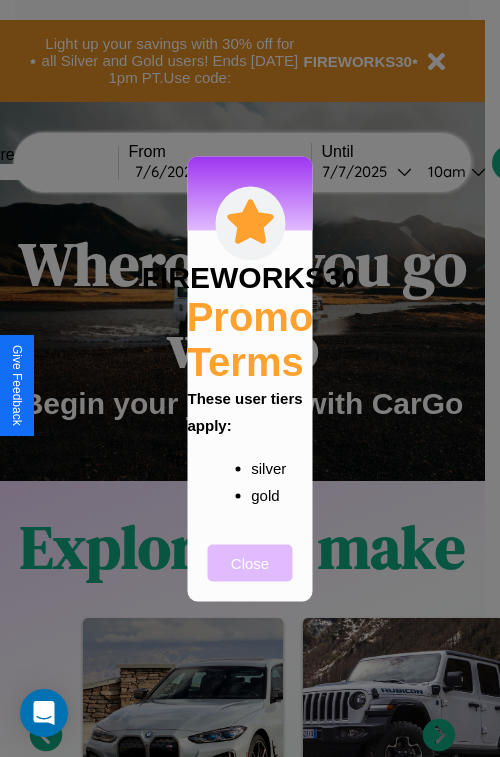 click on "Close" at bounding box center [250, 562] 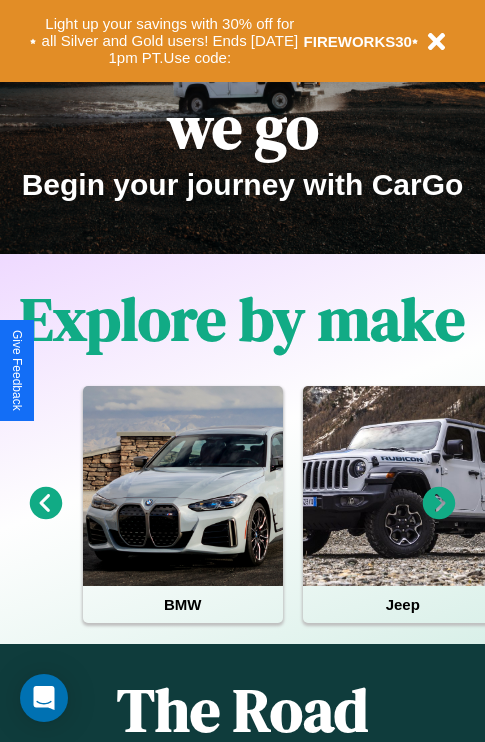 scroll, scrollTop: 308, scrollLeft: 0, axis: vertical 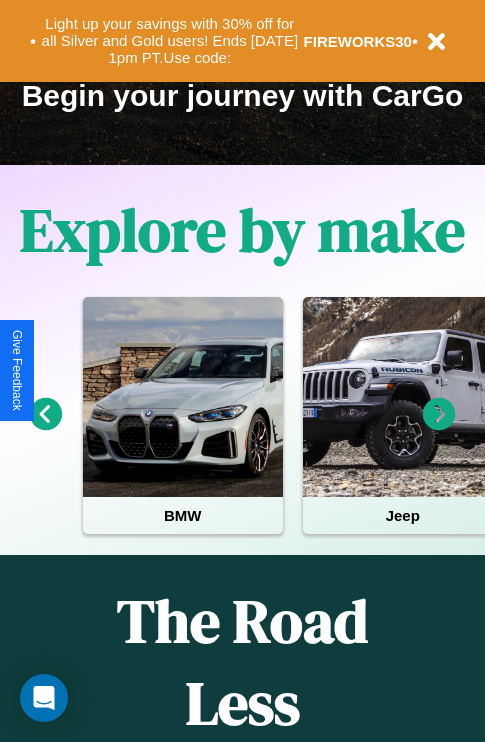 click 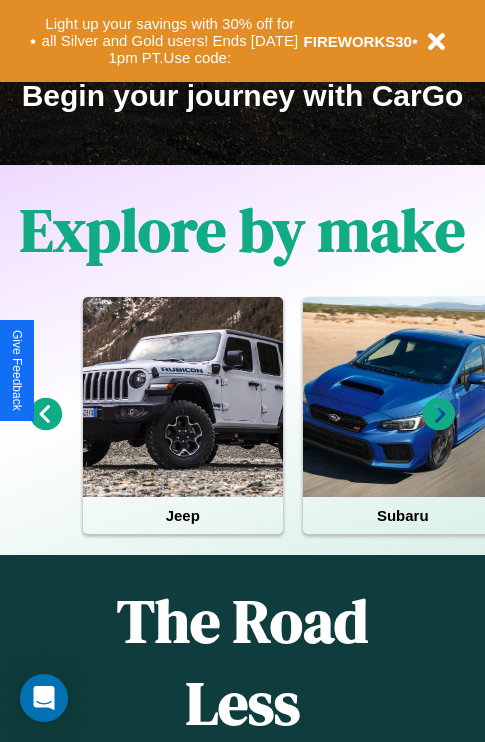 click 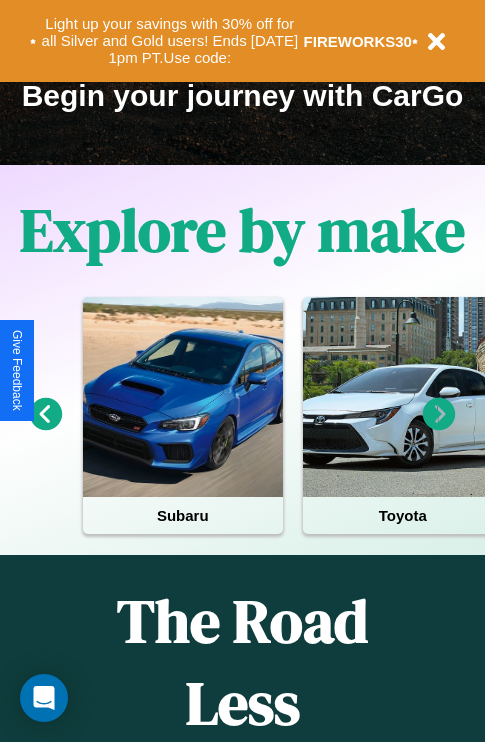 click 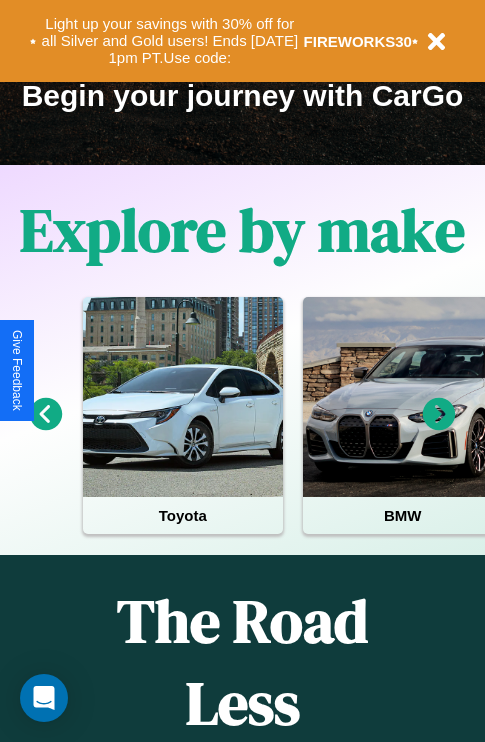 click 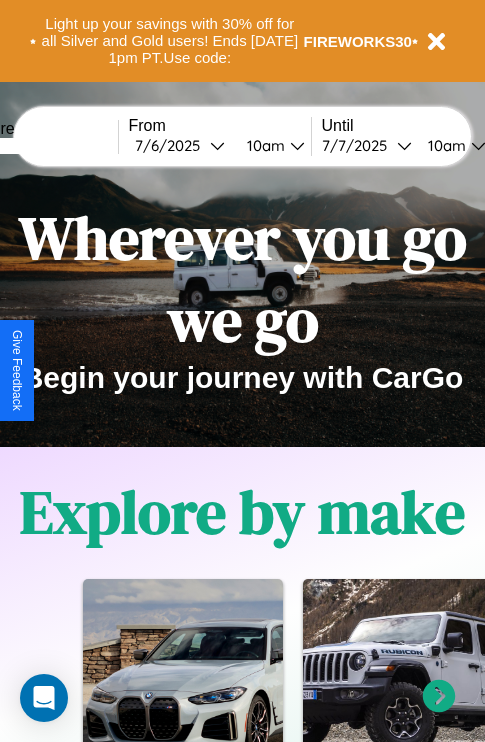 scroll, scrollTop: 0, scrollLeft: 0, axis: both 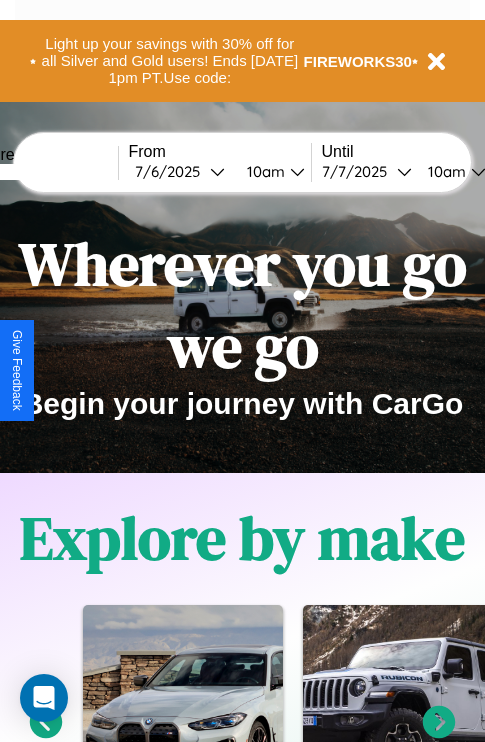 click at bounding box center (43, 172) 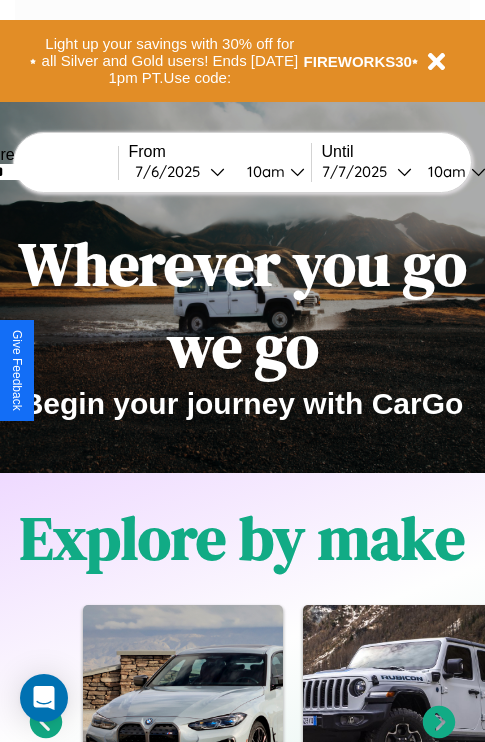 type on "******" 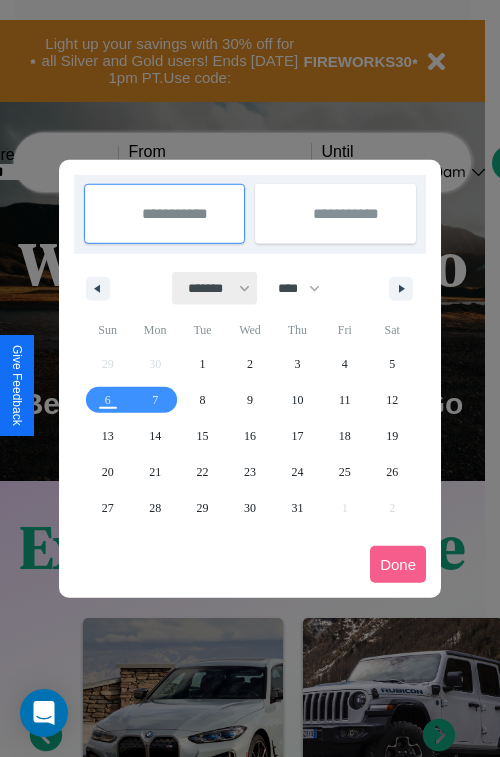 click on "******* ******** ***** ***** *** **** **** ****** ********* ******* ******** ********" at bounding box center (215, 288) 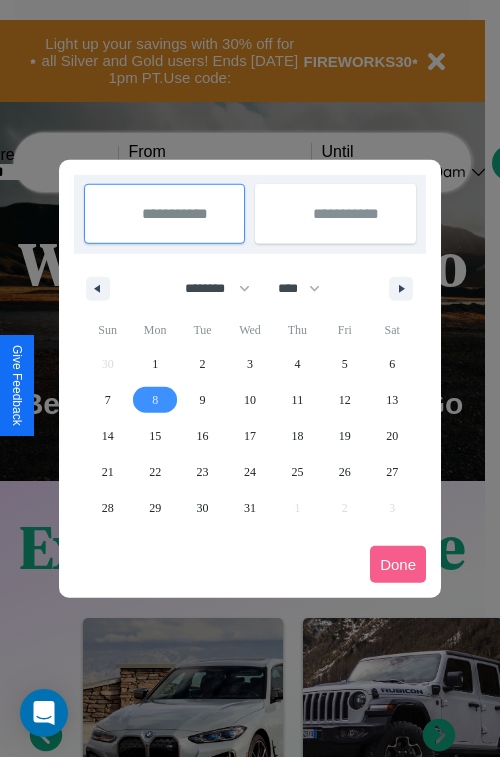 click on "8" at bounding box center (155, 400) 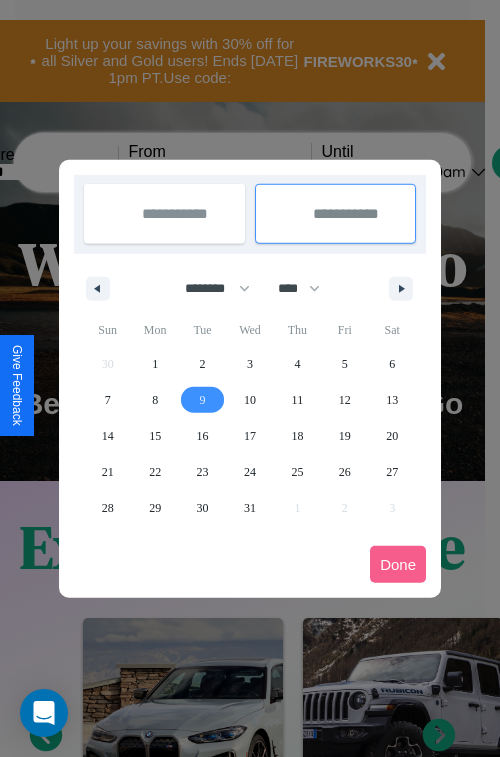click on "9" at bounding box center (203, 400) 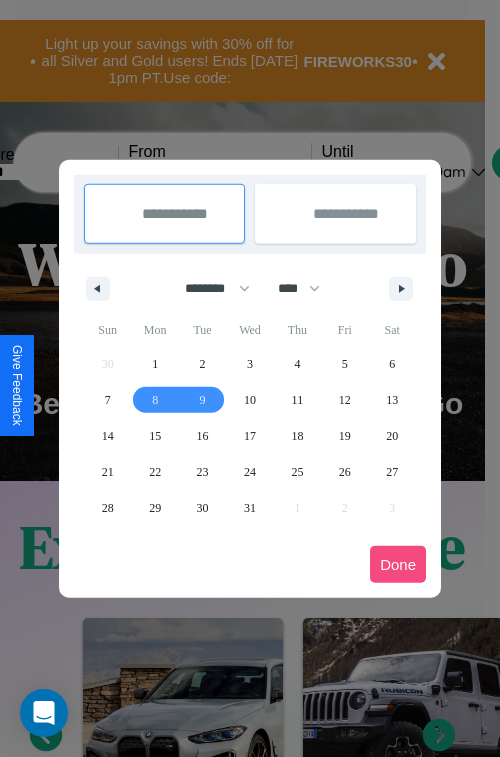 click on "Done" at bounding box center (398, 564) 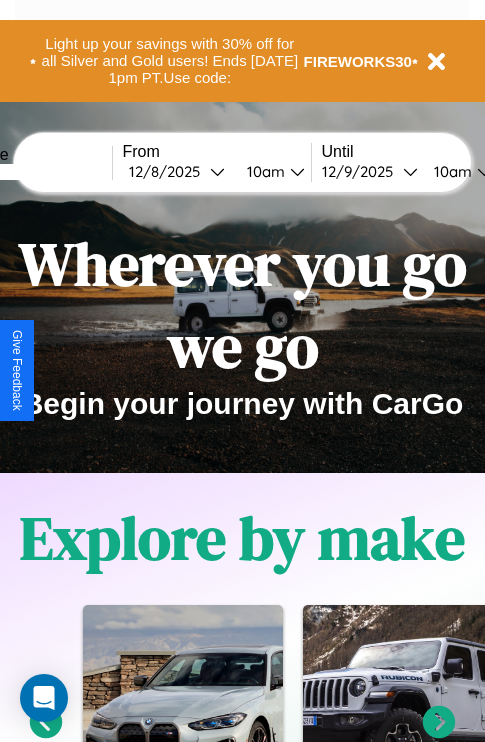 scroll, scrollTop: 0, scrollLeft: 74, axis: horizontal 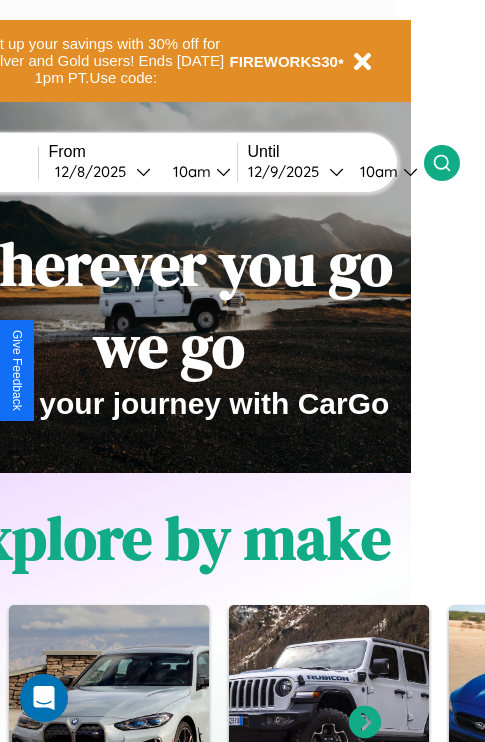 click 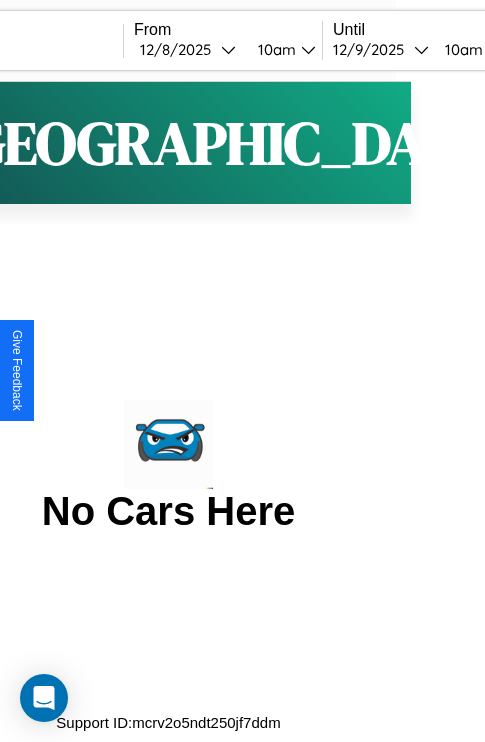 scroll, scrollTop: 0, scrollLeft: 0, axis: both 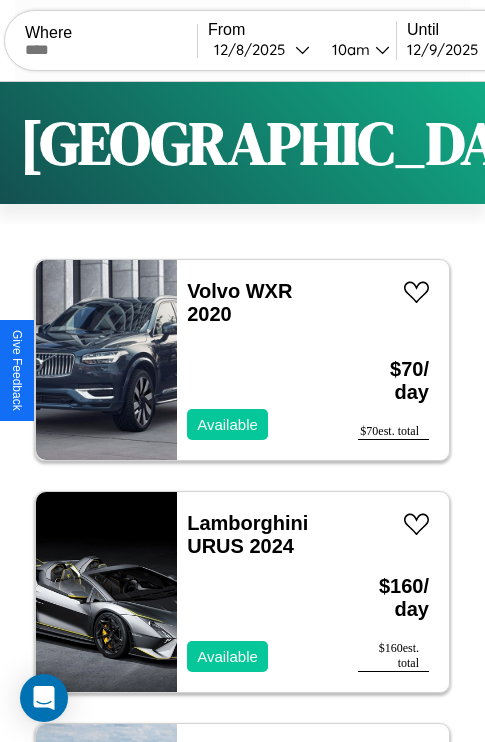 click on "Filters" at bounding box center (640, 143) 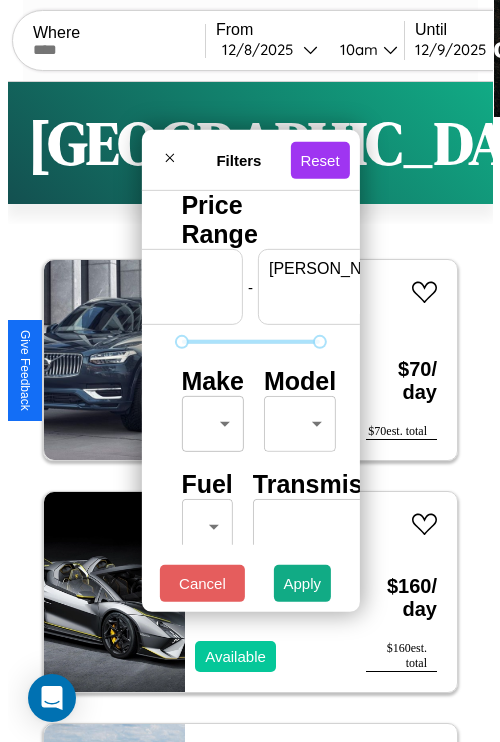 scroll, scrollTop: 0, scrollLeft: 124, axis: horizontal 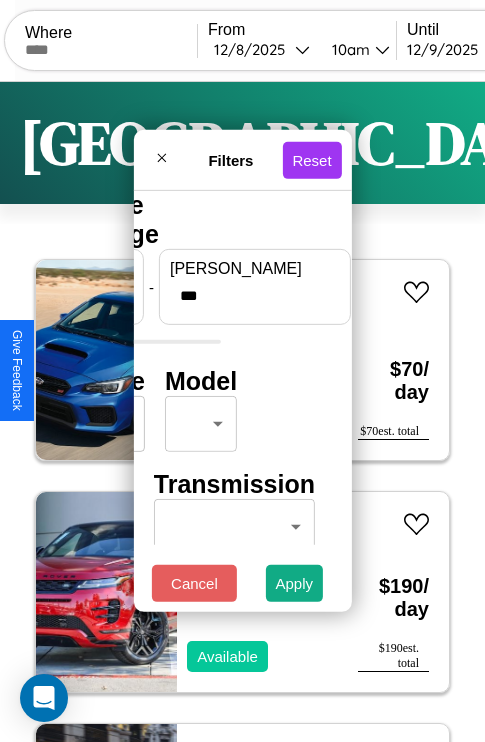 type on "***" 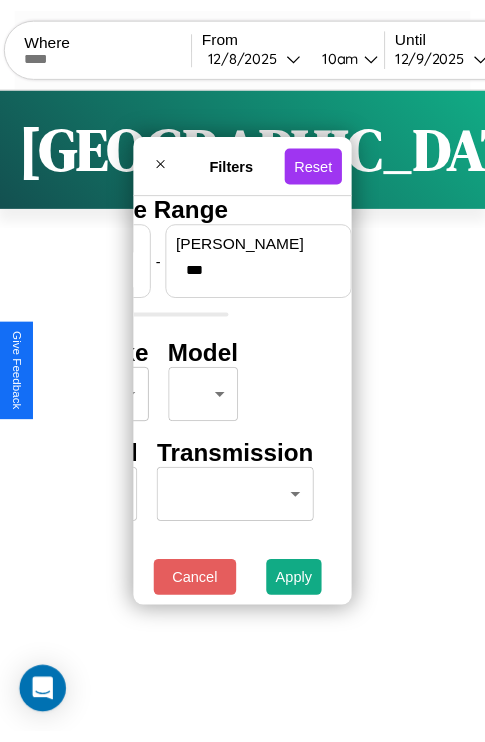 scroll, scrollTop: 0, scrollLeft: 0, axis: both 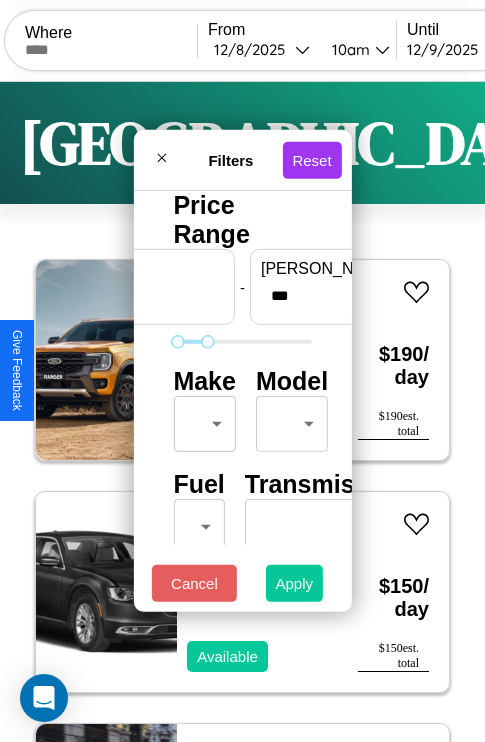 type on "**" 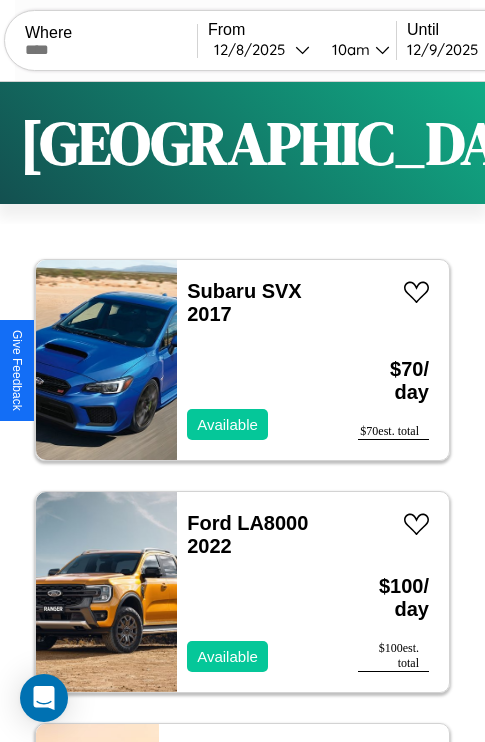 scroll, scrollTop: 95, scrollLeft: 0, axis: vertical 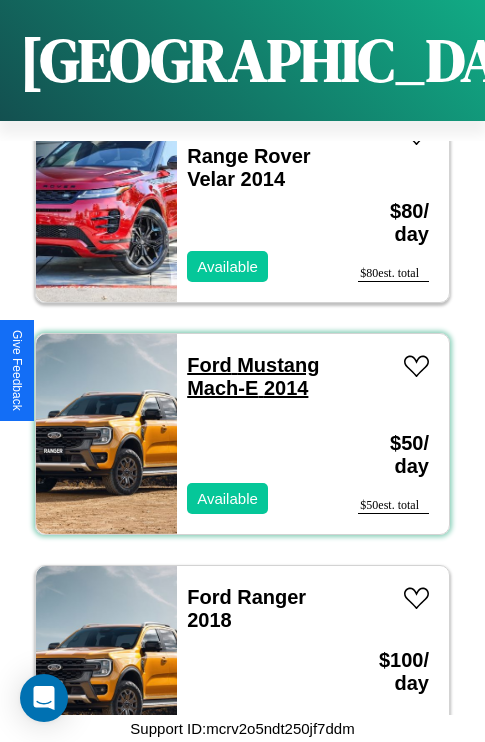 click on "Ford   Mustang Mach-E   2014" at bounding box center (253, 376) 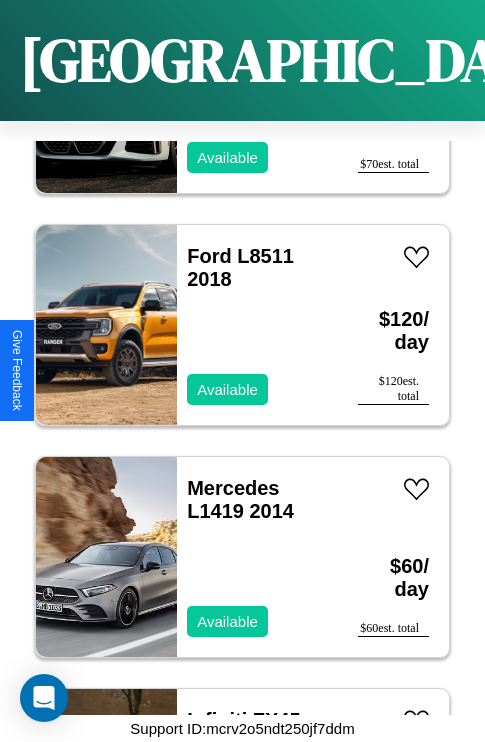 scroll, scrollTop: 5179, scrollLeft: 0, axis: vertical 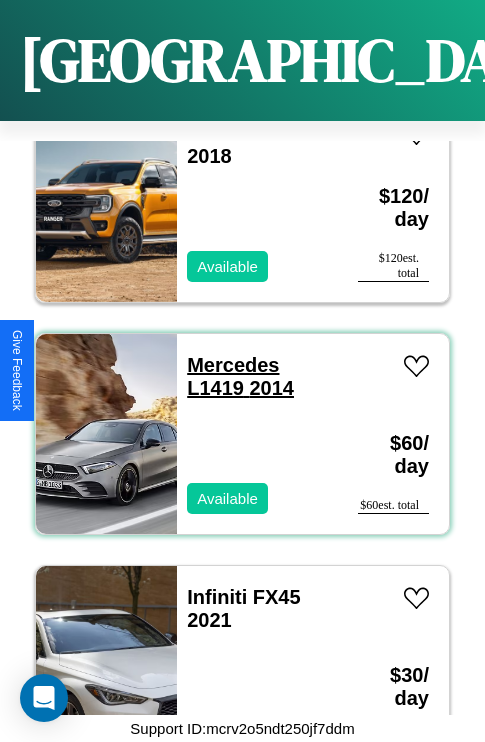 click on "Mercedes   L1419   2014" at bounding box center (240, 376) 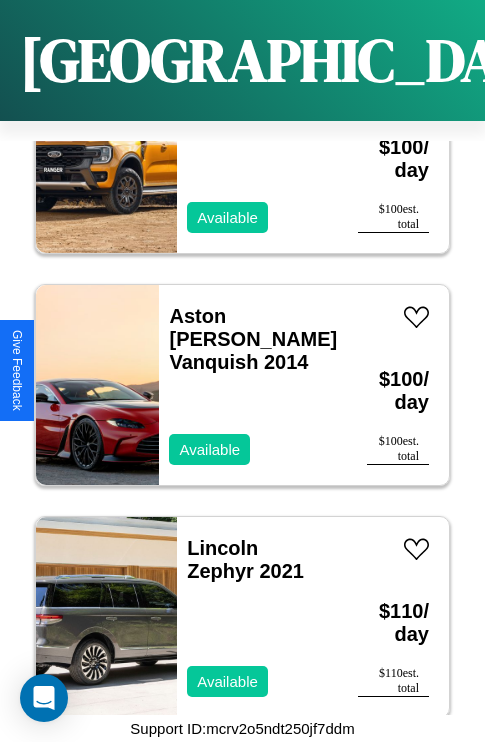 scroll, scrollTop: 307, scrollLeft: 0, axis: vertical 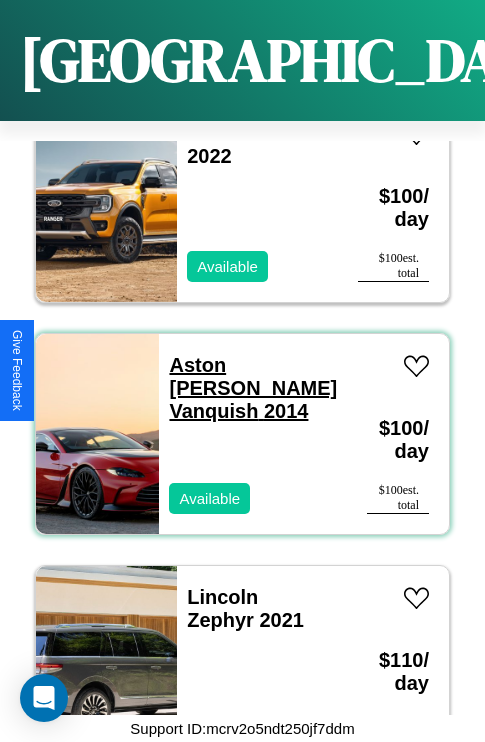 click on "Aston Martin   Vanquish   2014" at bounding box center [253, 388] 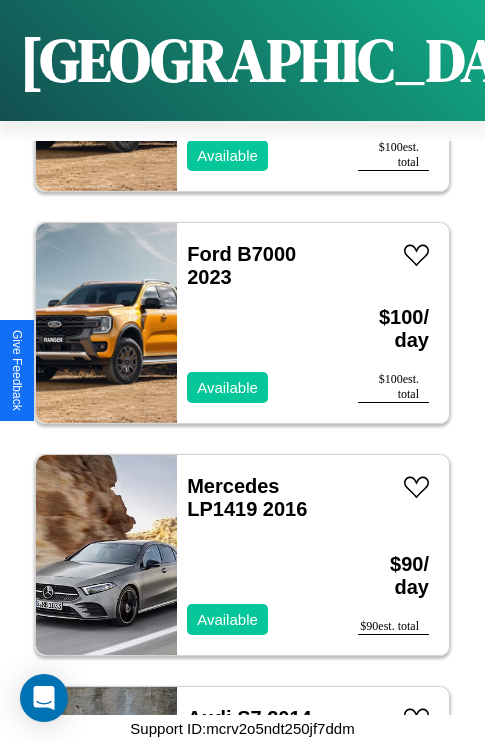 scroll, scrollTop: 15851, scrollLeft: 0, axis: vertical 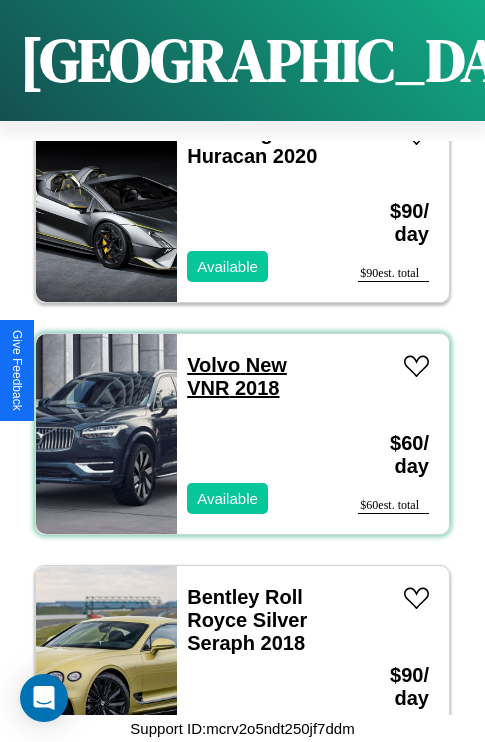 click on "Volvo   New VNR   2018" at bounding box center (237, 376) 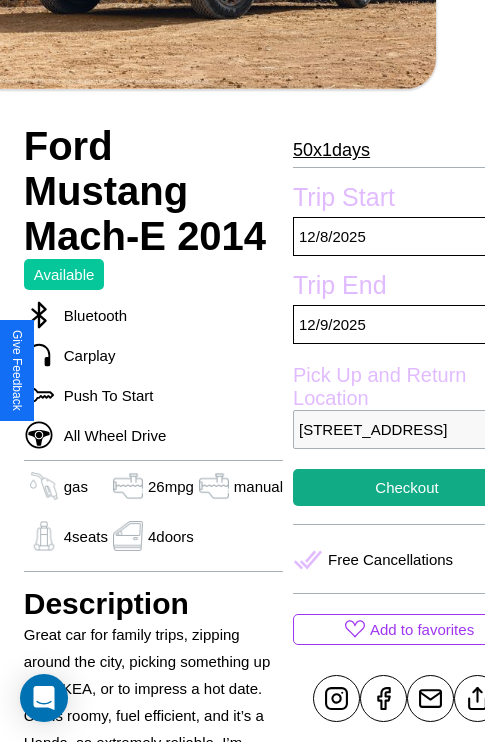 scroll, scrollTop: 497, scrollLeft: 68, axis: both 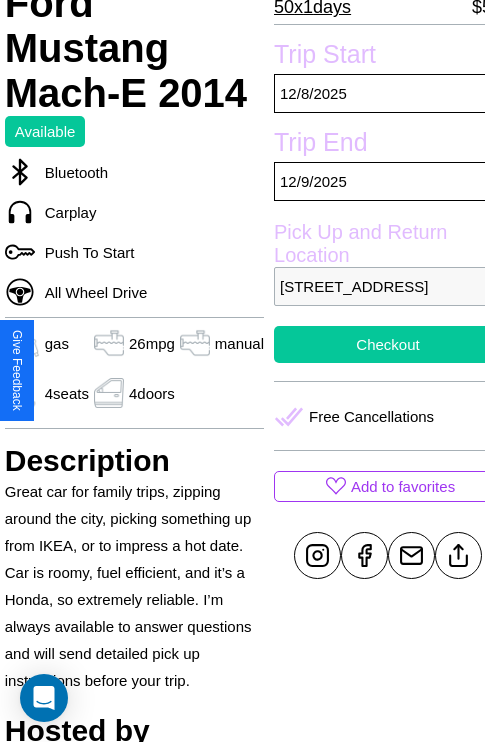 click on "Checkout" at bounding box center [388, 344] 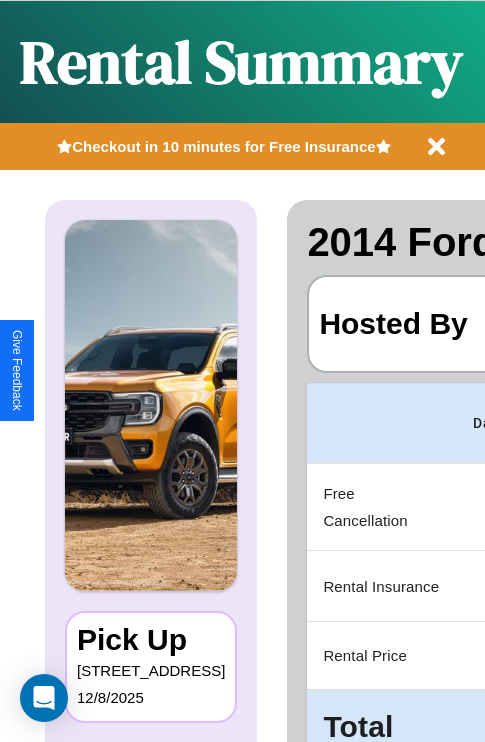 scroll, scrollTop: 0, scrollLeft: 378, axis: horizontal 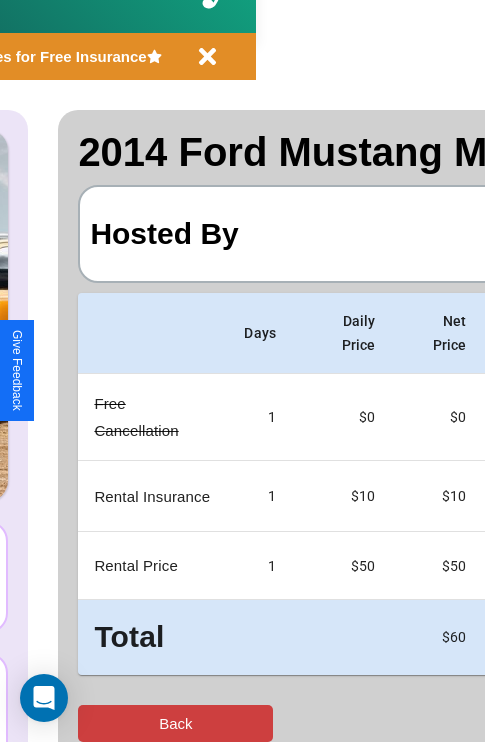 click on "Back" at bounding box center (175, 723) 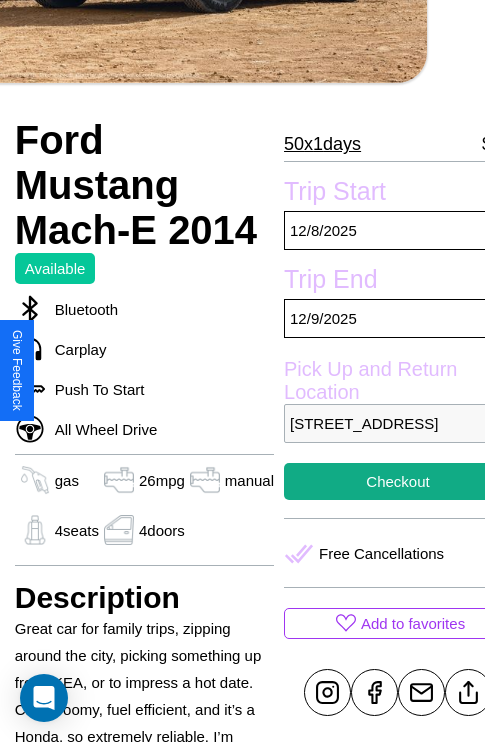 scroll, scrollTop: 426, scrollLeft: 68, axis: both 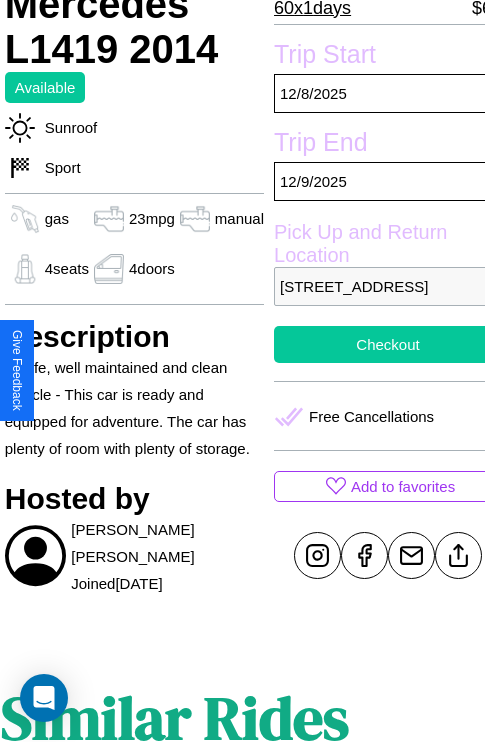 click on "Checkout" at bounding box center (388, 344) 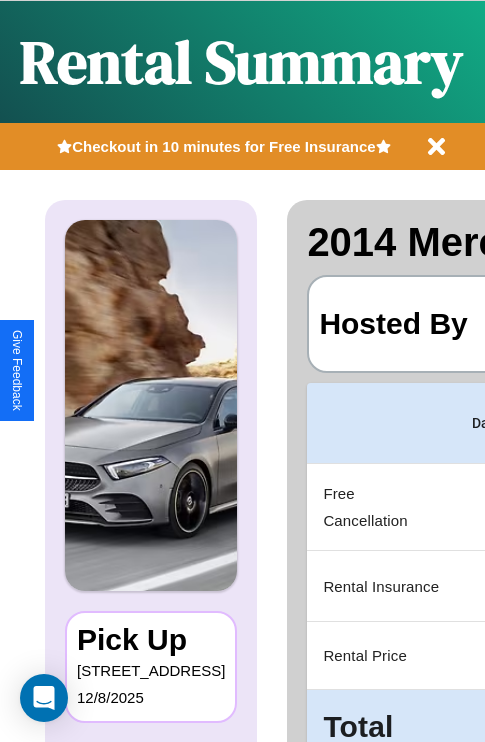 scroll, scrollTop: 0, scrollLeft: 378, axis: horizontal 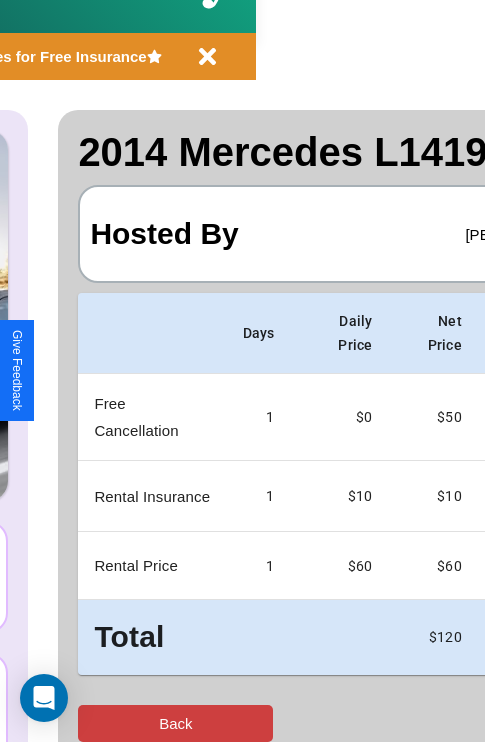 click on "Back" at bounding box center [175, 723] 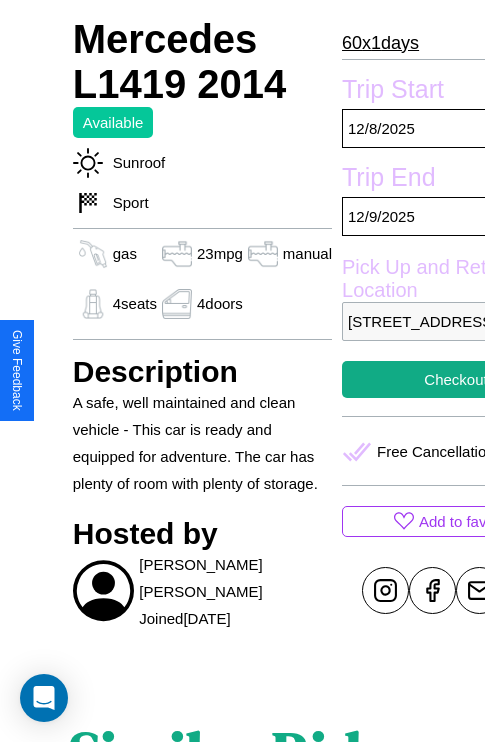 scroll, scrollTop: 457, scrollLeft: 0, axis: vertical 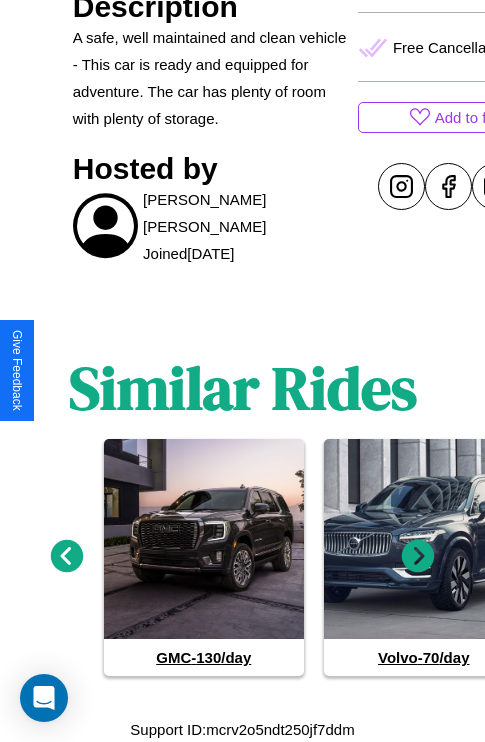 click 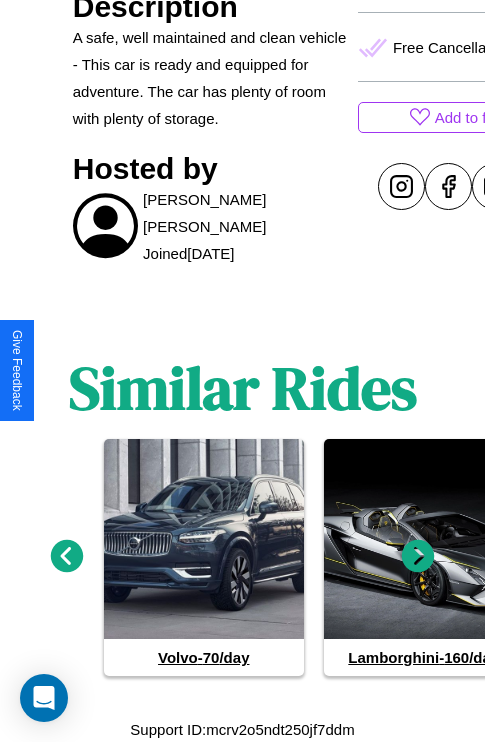 click 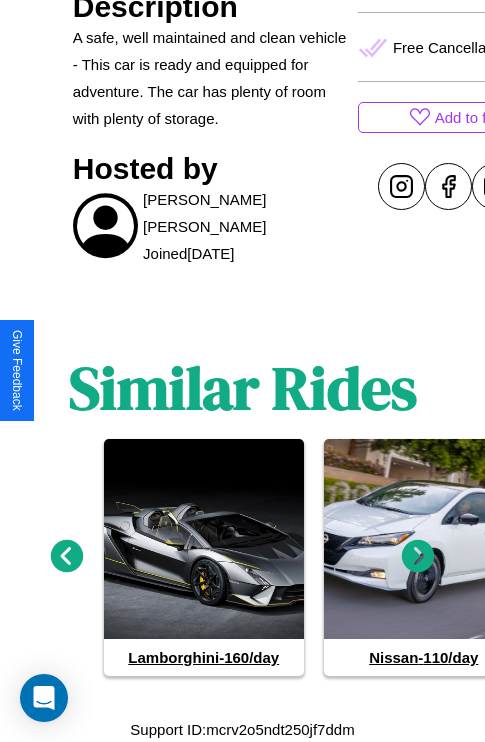click 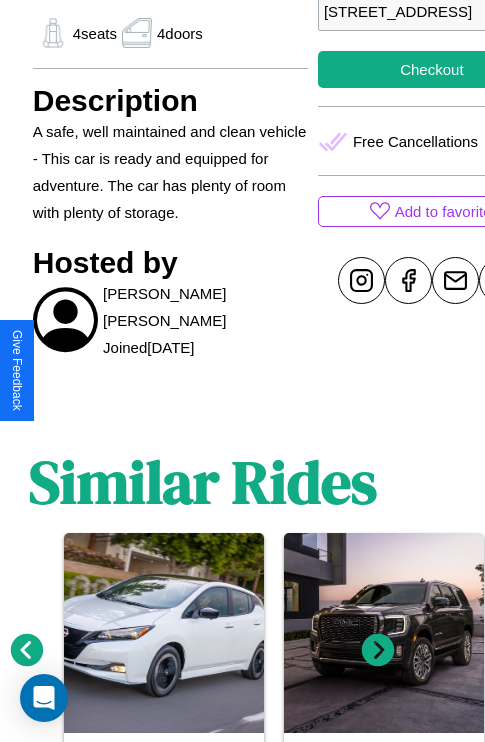 scroll, scrollTop: 649, scrollLeft: 68, axis: both 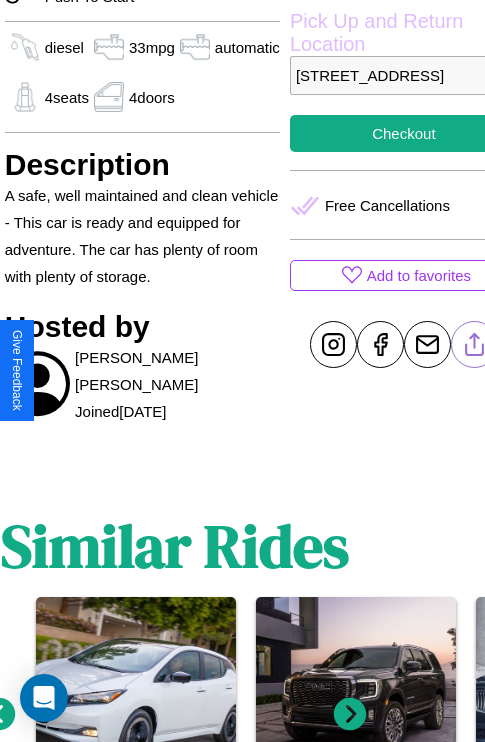 click 